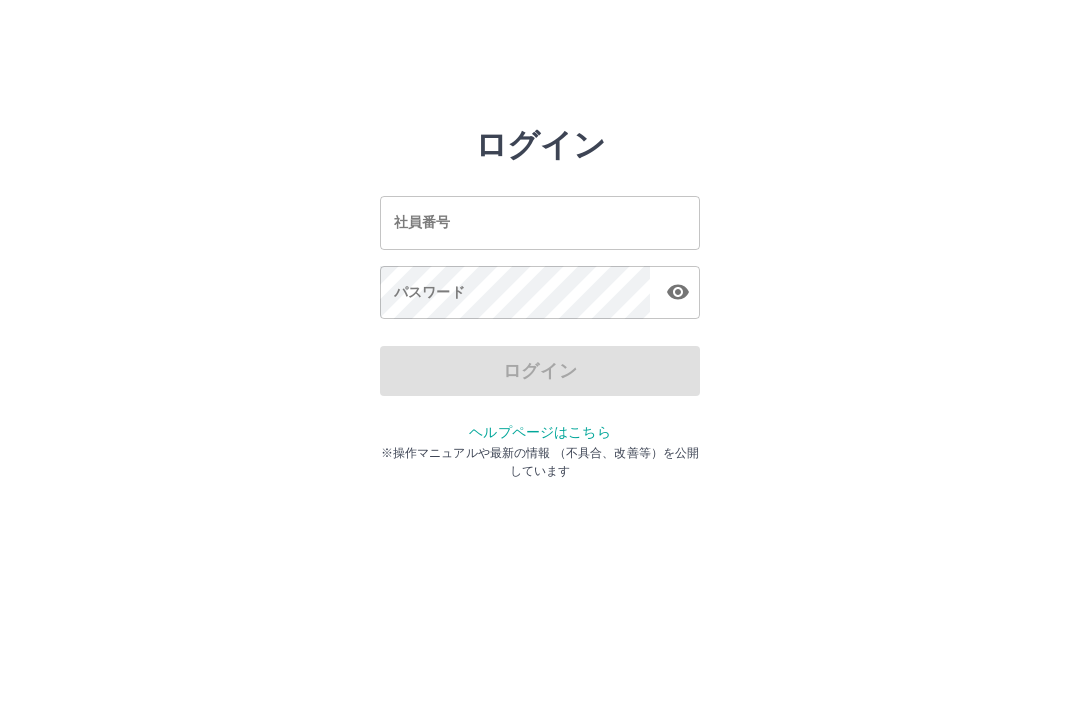 scroll, scrollTop: 0, scrollLeft: 0, axis: both 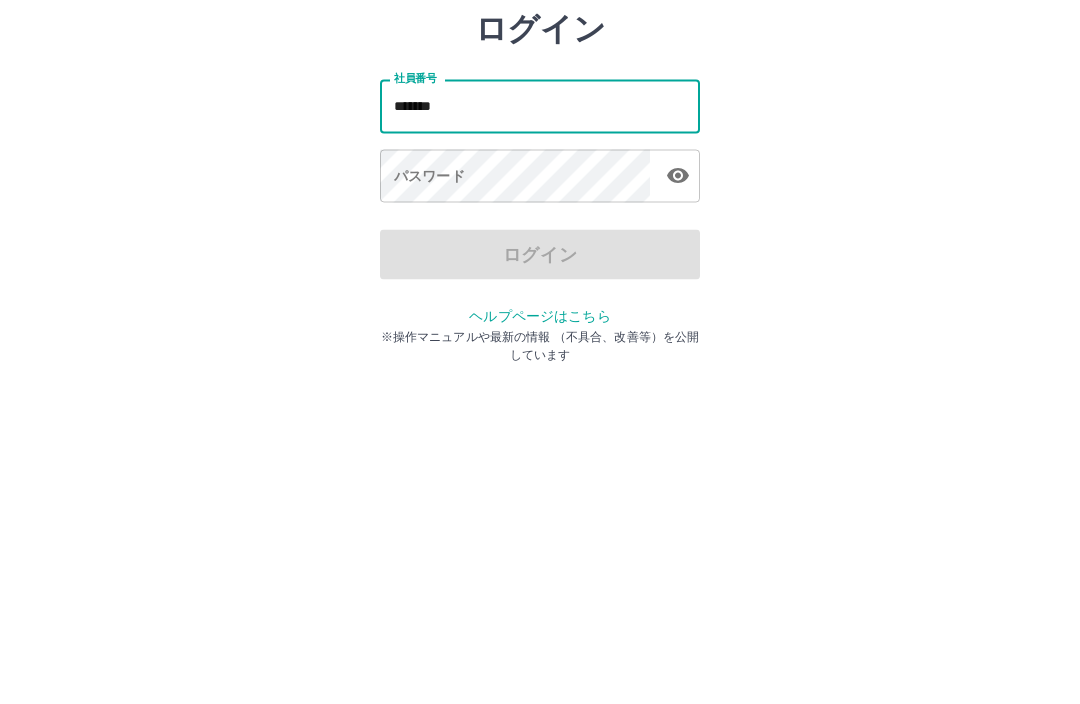 type on "*******" 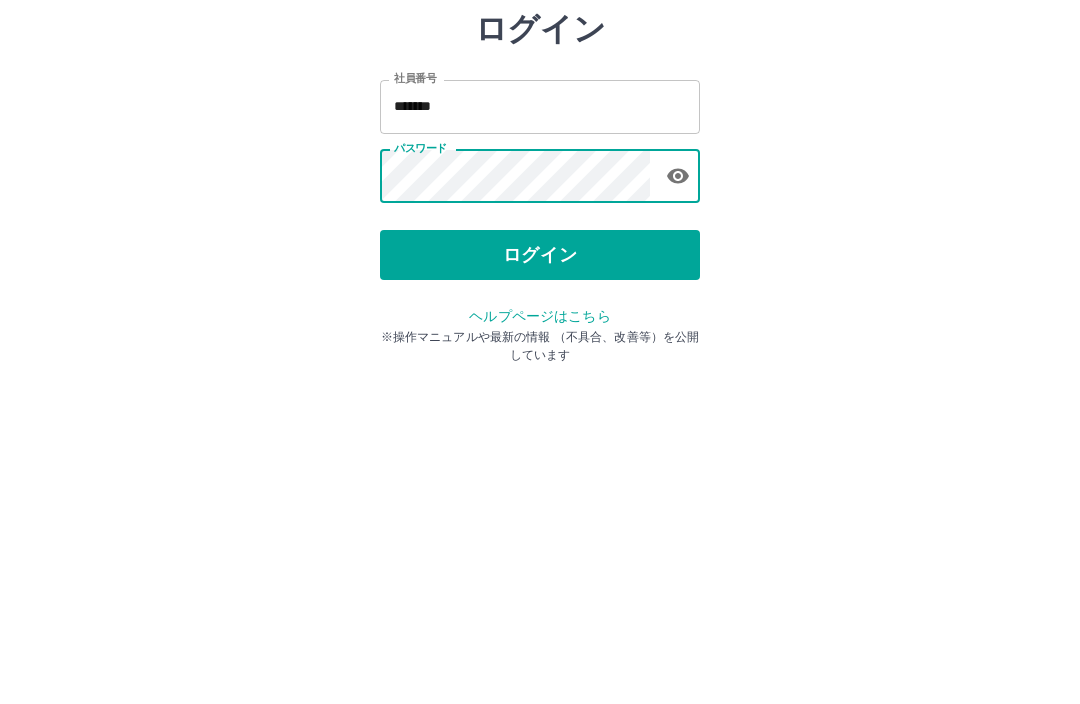 click on "ログイン" at bounding box center [540, 371] 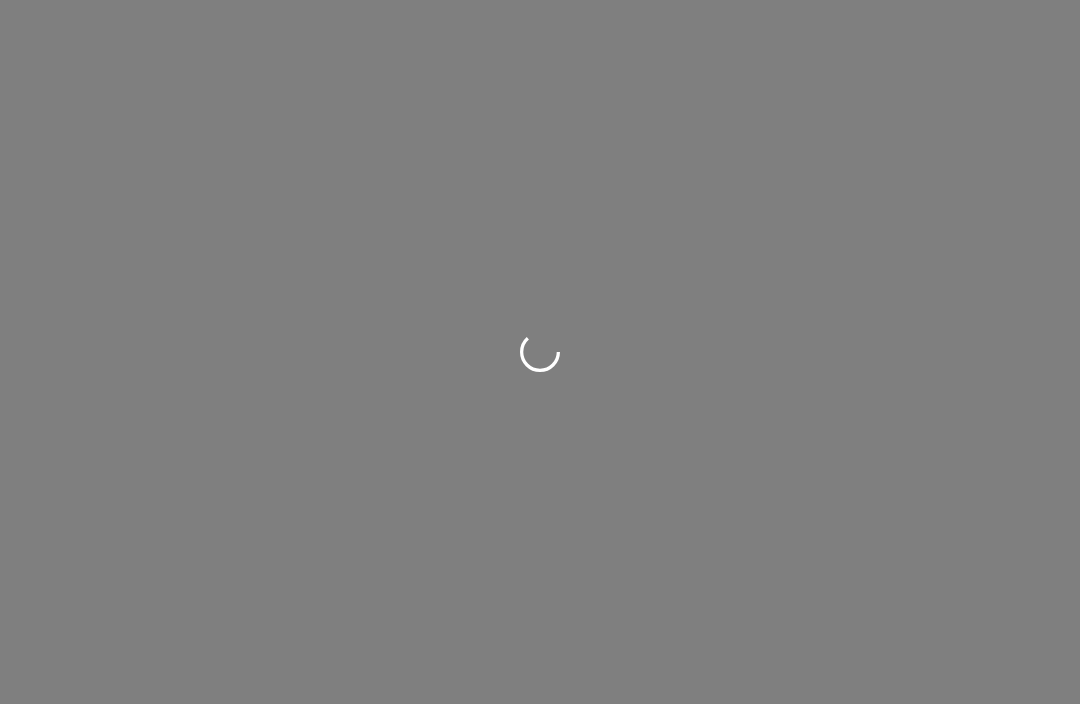 scroll, scrollTop: 0, scrollLeft: 0, axis: both 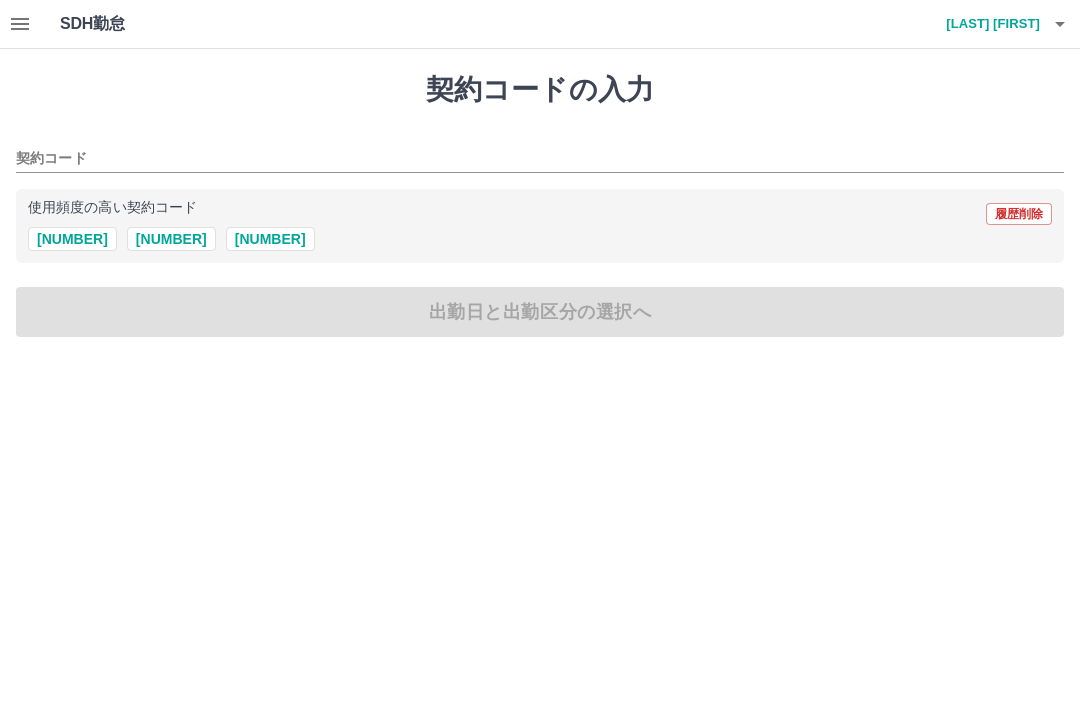 click on "[NUMBER]" at bounding box center (72, 239) 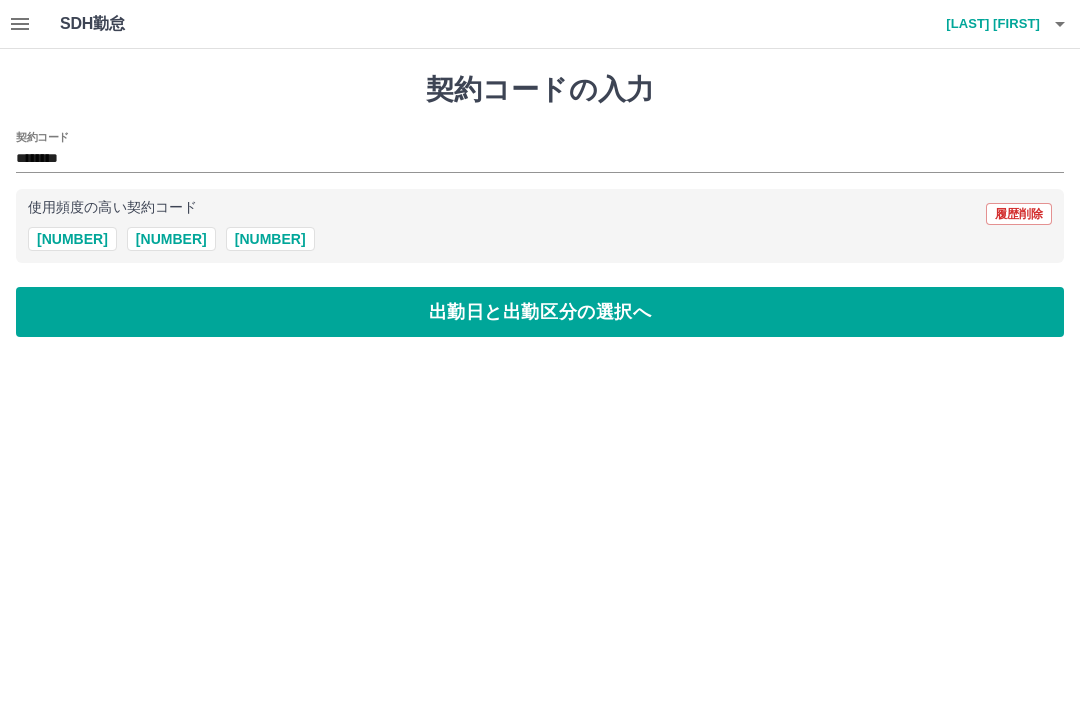 click on "出勤日と出勤区分の選択へ" at bounding box center [540, 312] 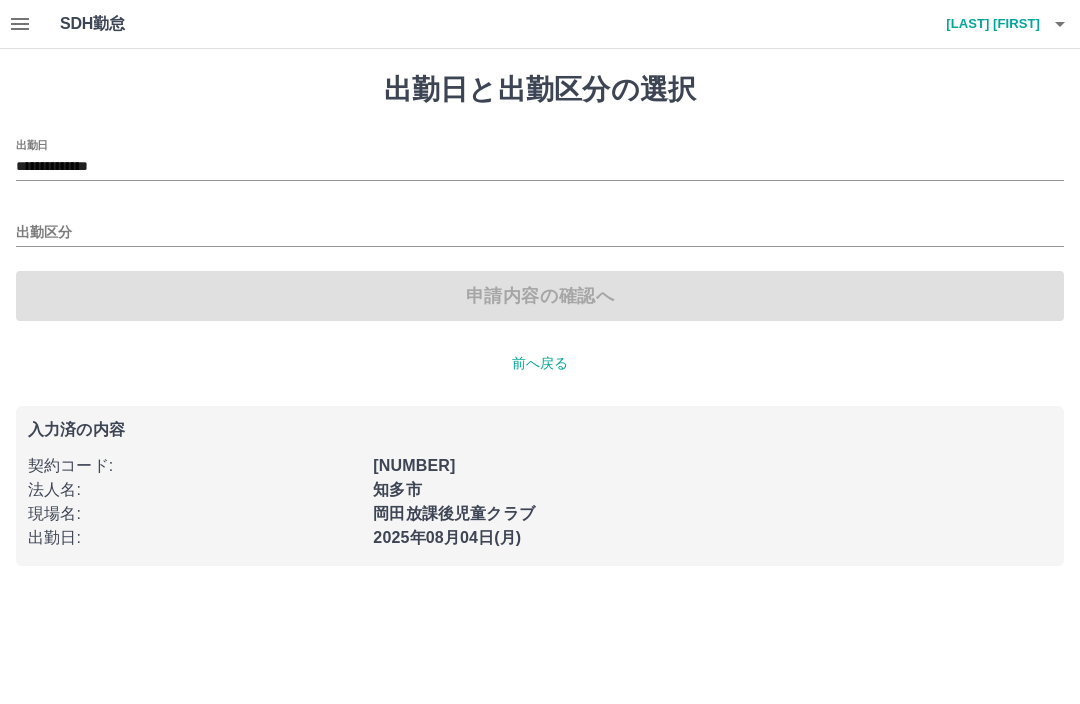click on "出勤区分" at bounding box center [540, 233] 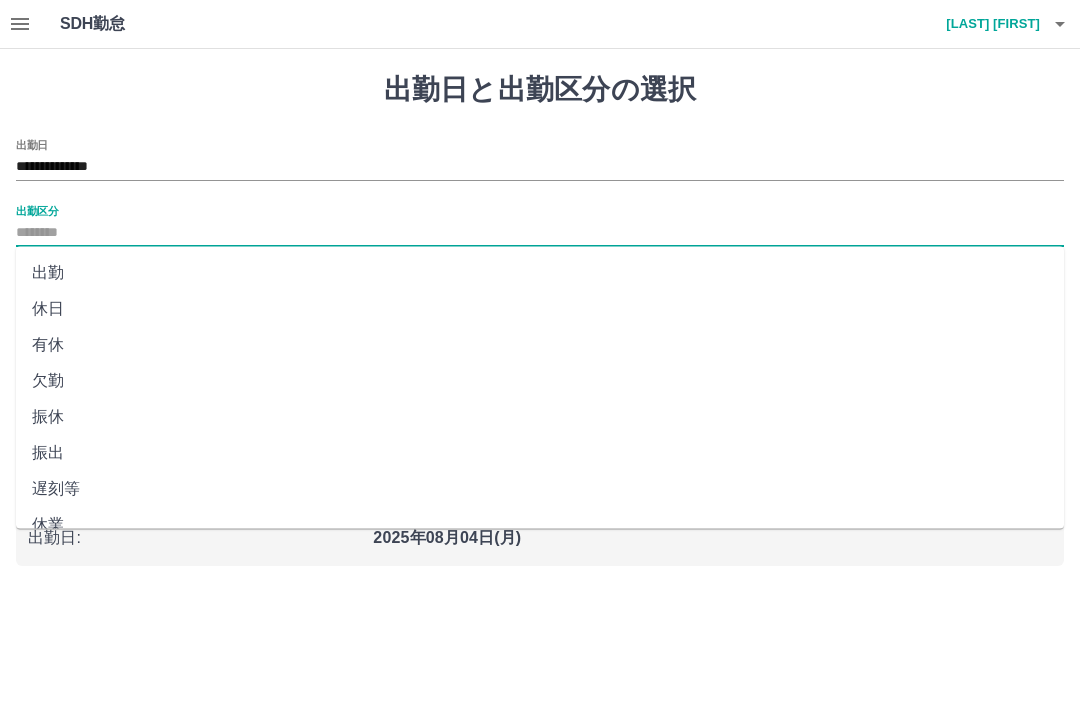 click on "出勤" at bounding box center [540, 273] 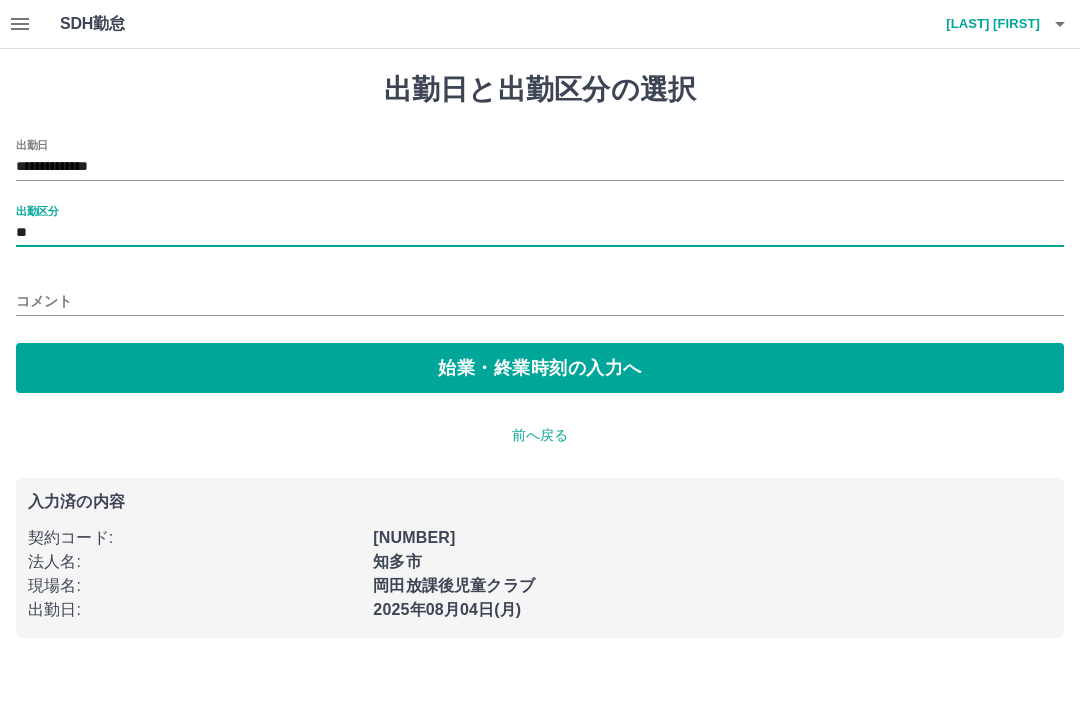 click on "始業・終業時刻の入力へ" at bounding box center [540, 368] 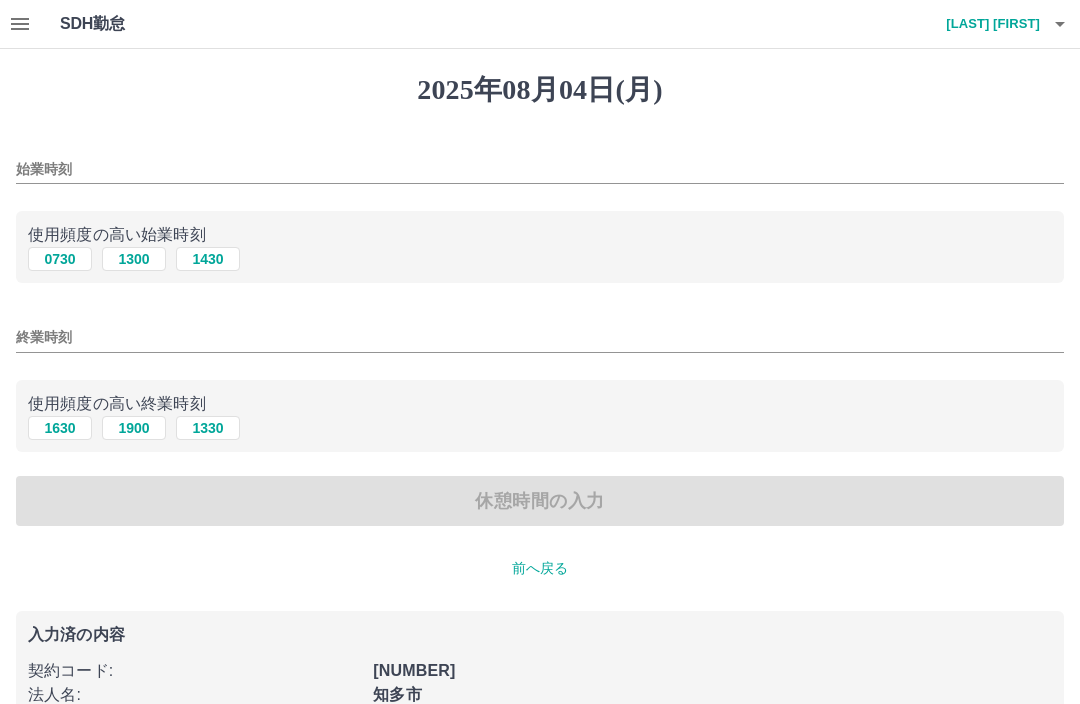 click on "0730" at bounding box center (60, 259) 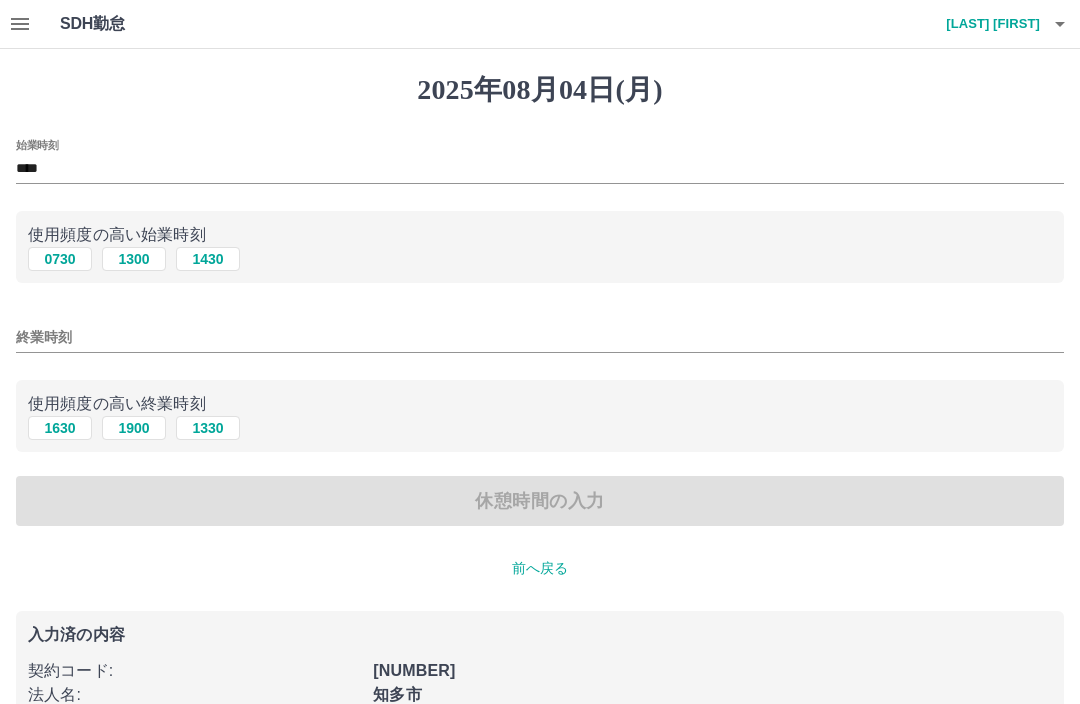 click on "1330" at bounding box center (208, 428) 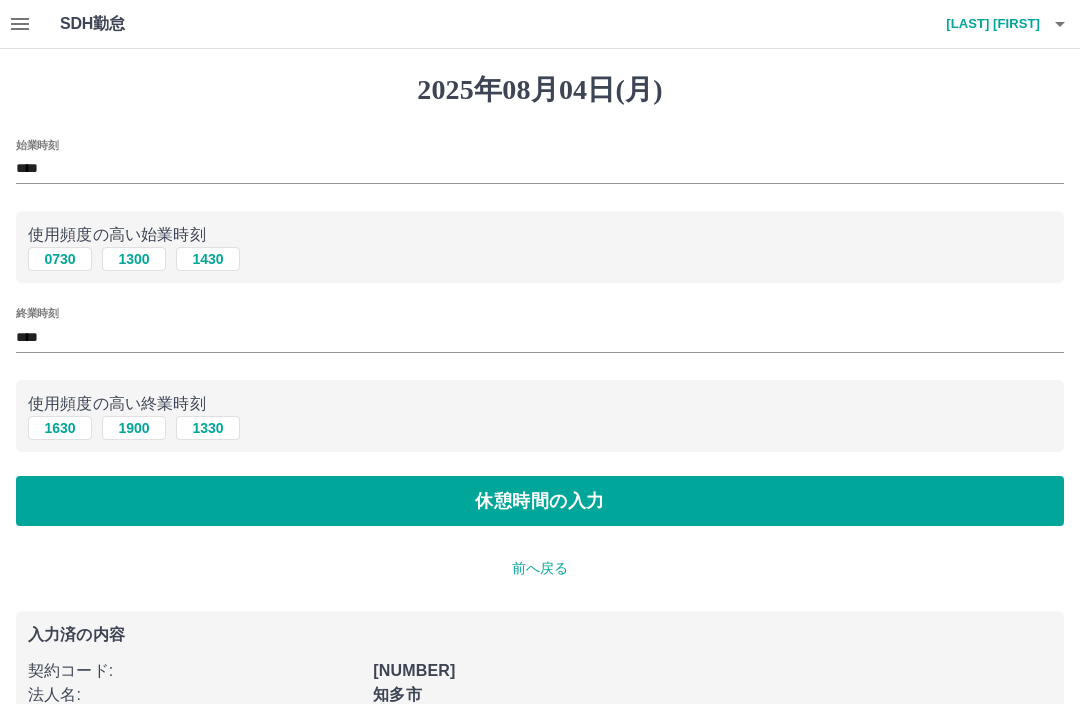 click on "休憩時間の入力" at bounding box center [540, 501] 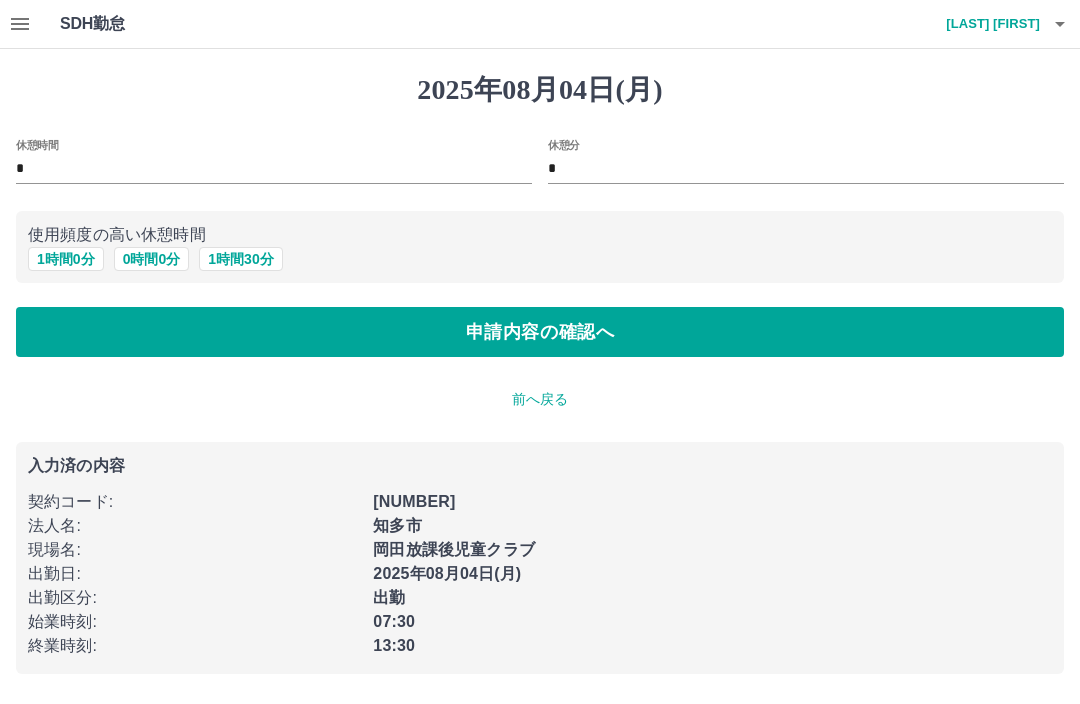 click on "申請内容の確認へ" at bounding box center [540, 332] 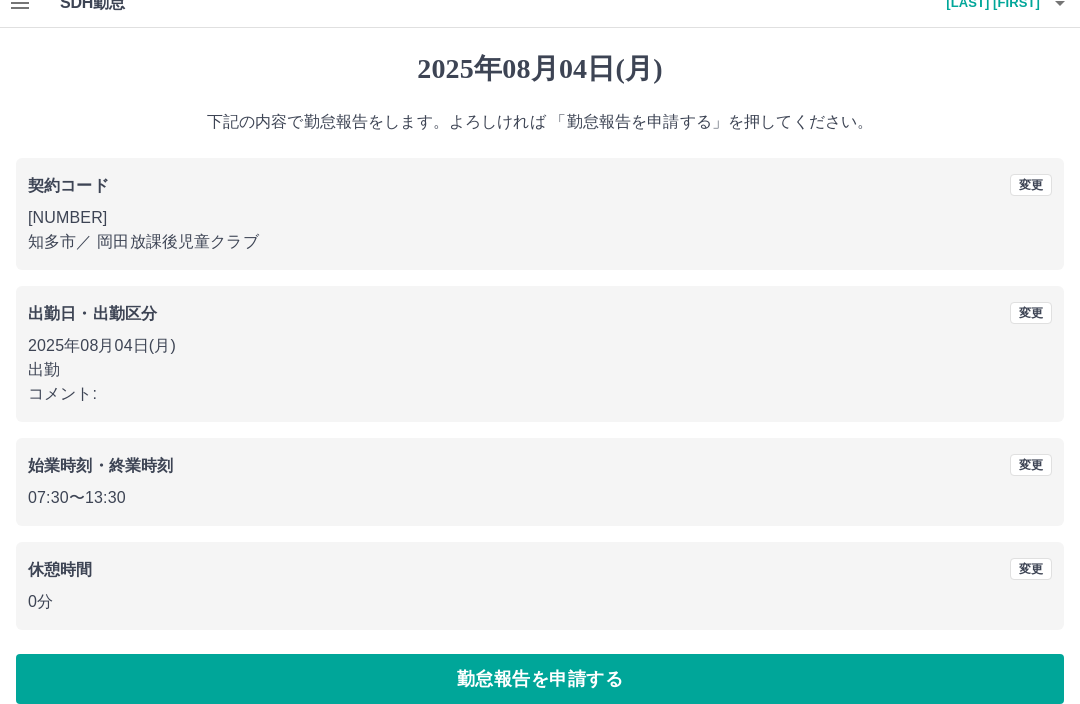 scroll, scrollTop: 44, scrollLeft: 0, axis: vertical 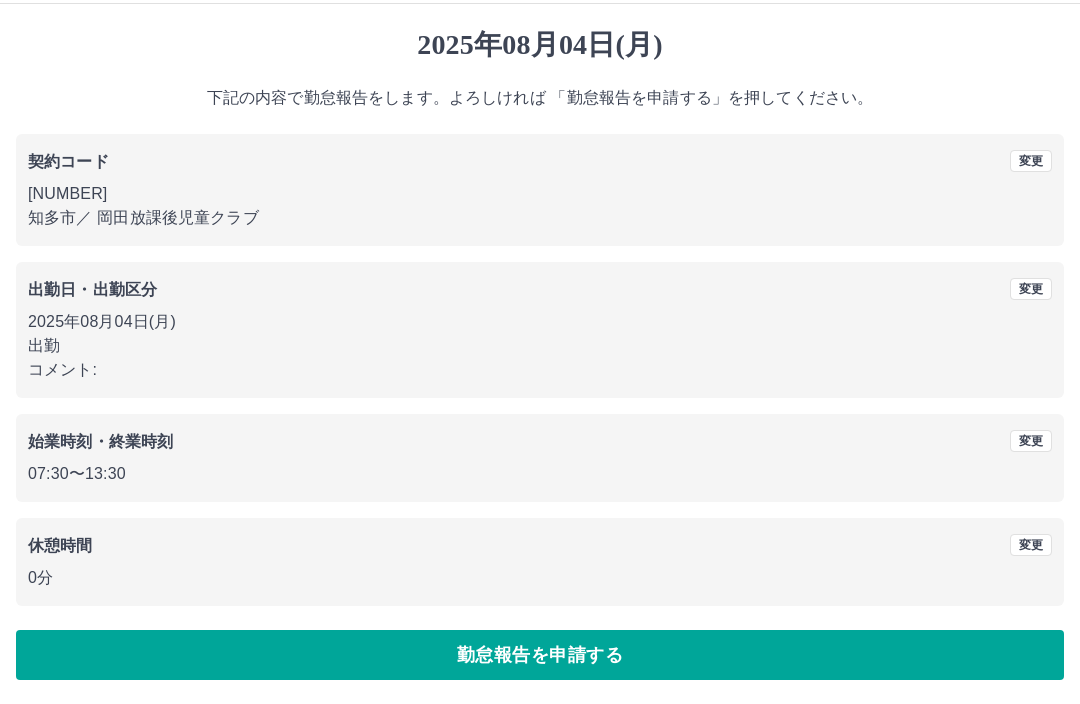 click on "勤怠報告を申請する" at bounding box center [540, 656] 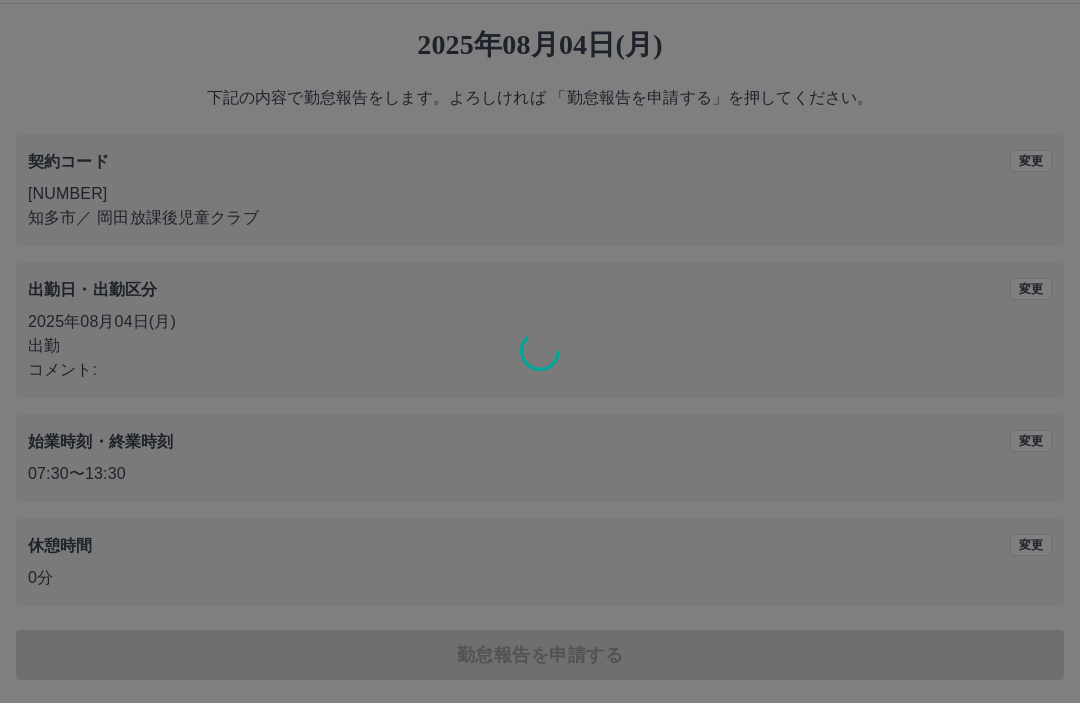 scroll, scrollTop: 0, scrollLeft: 0, axis: both 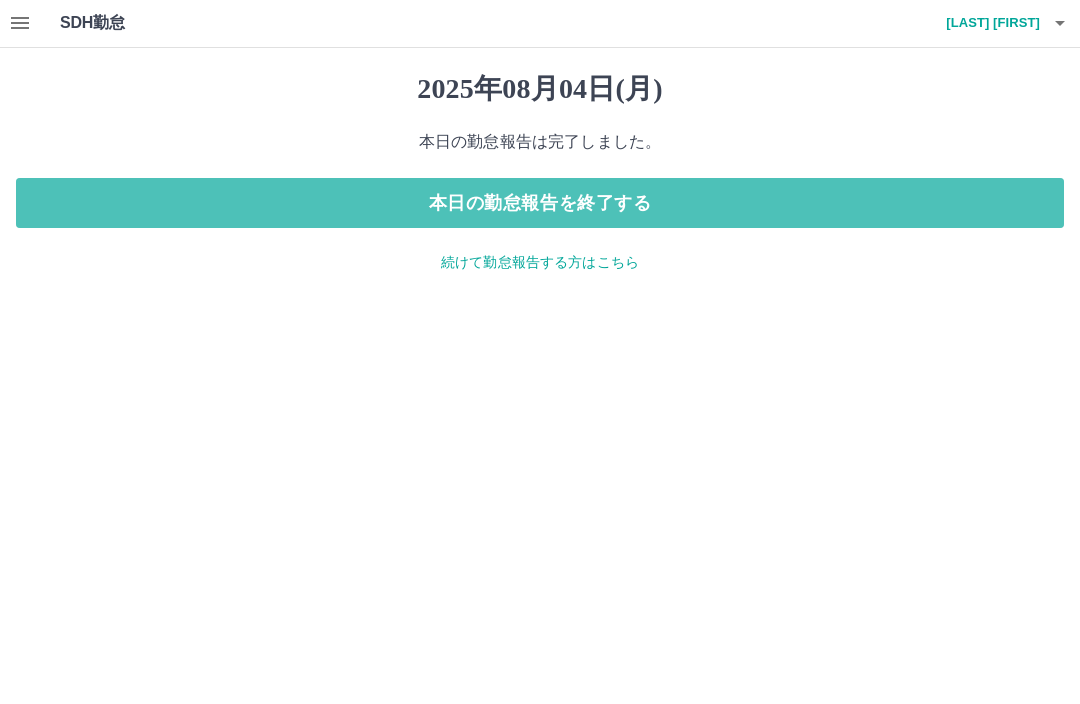 click on "本日の勤怠報告を終了する" at bounding box center (540, 204) 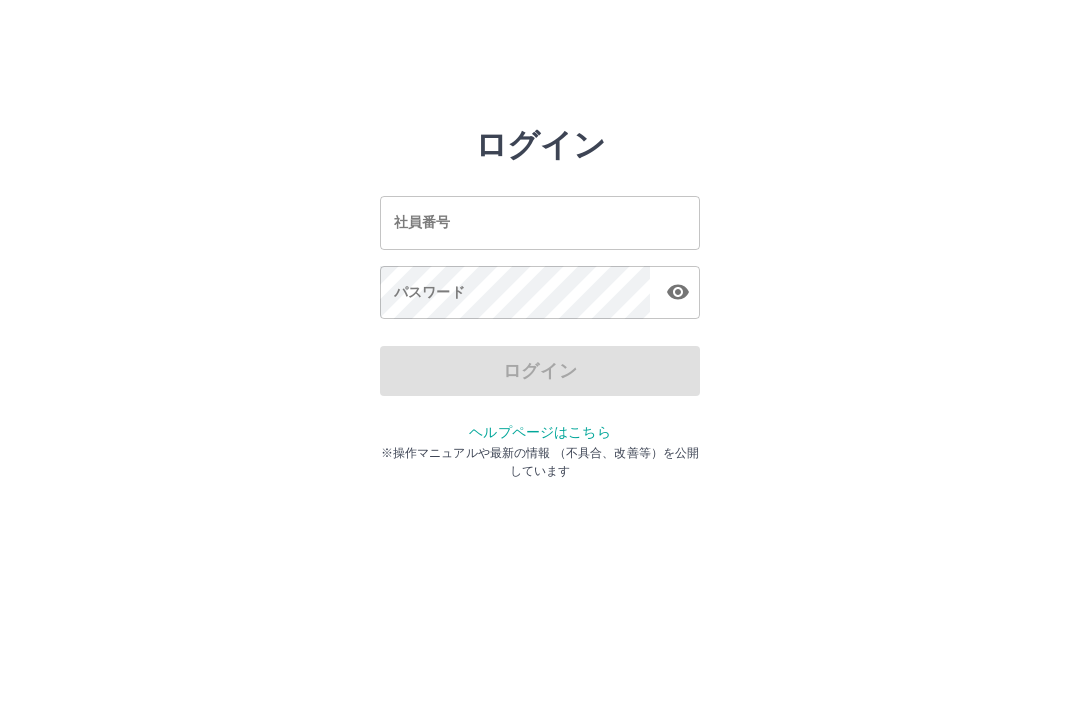 scroll, scrollTop: 0, scrollLeft: 0, axis: both 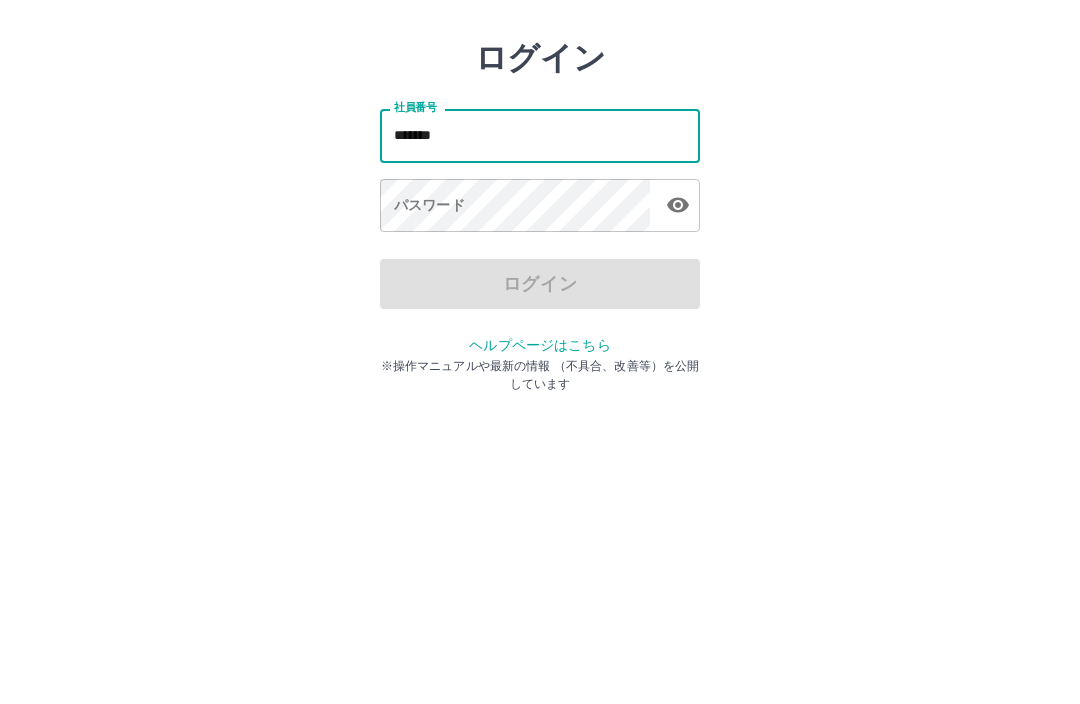type on "*******" 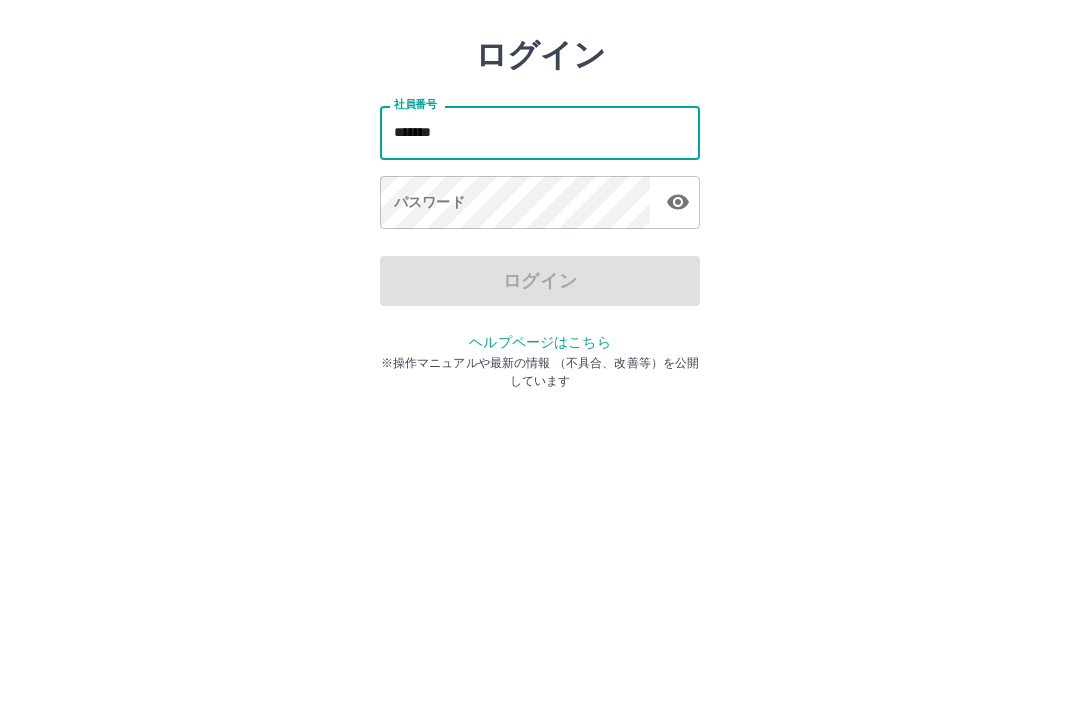 click on "パスワード パスワード" at bounding box center [540, 294] 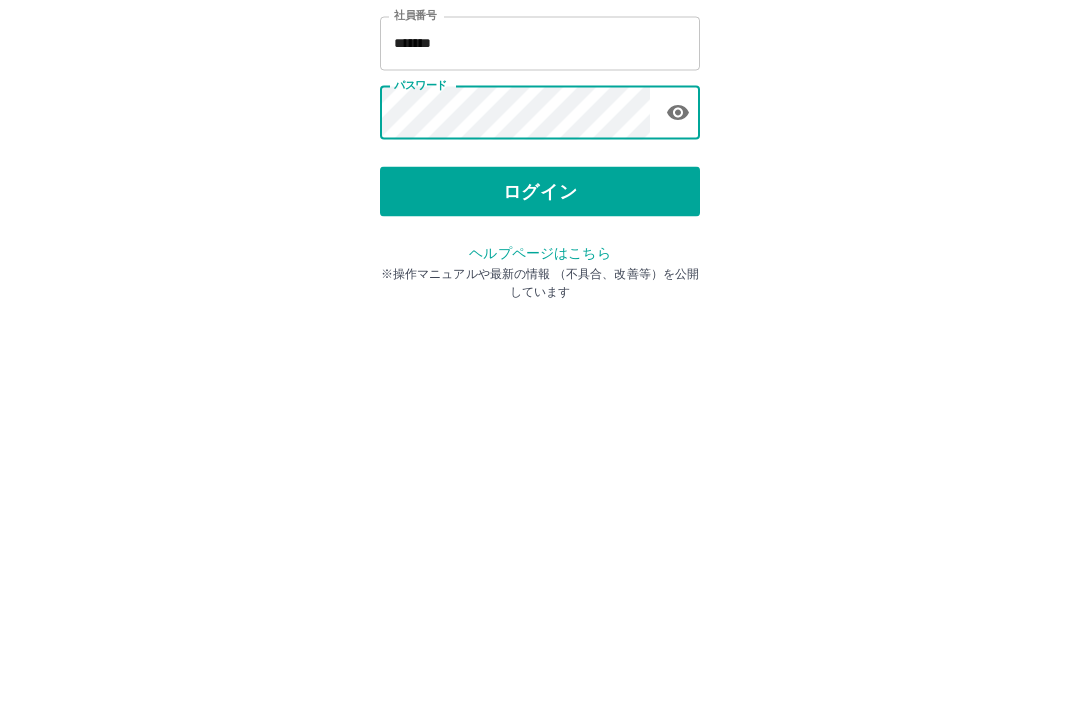 click on "ログイン" at bounding box center (540, 371) 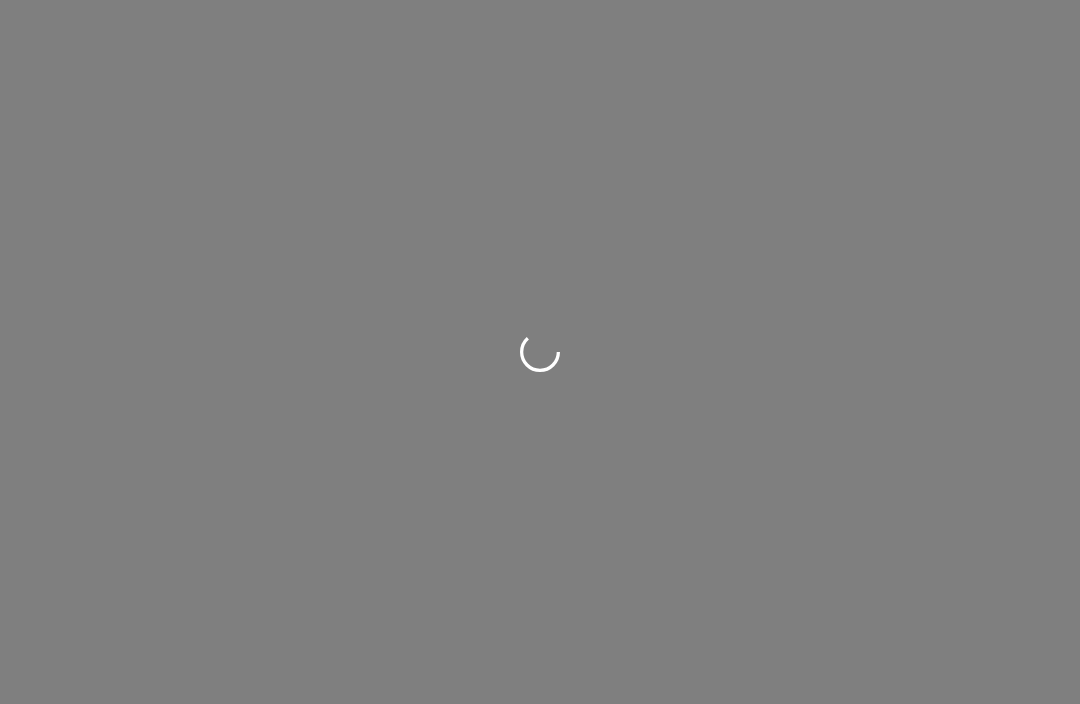 scroll, scrollTop: 0, scrollLeft: 0, axis: both 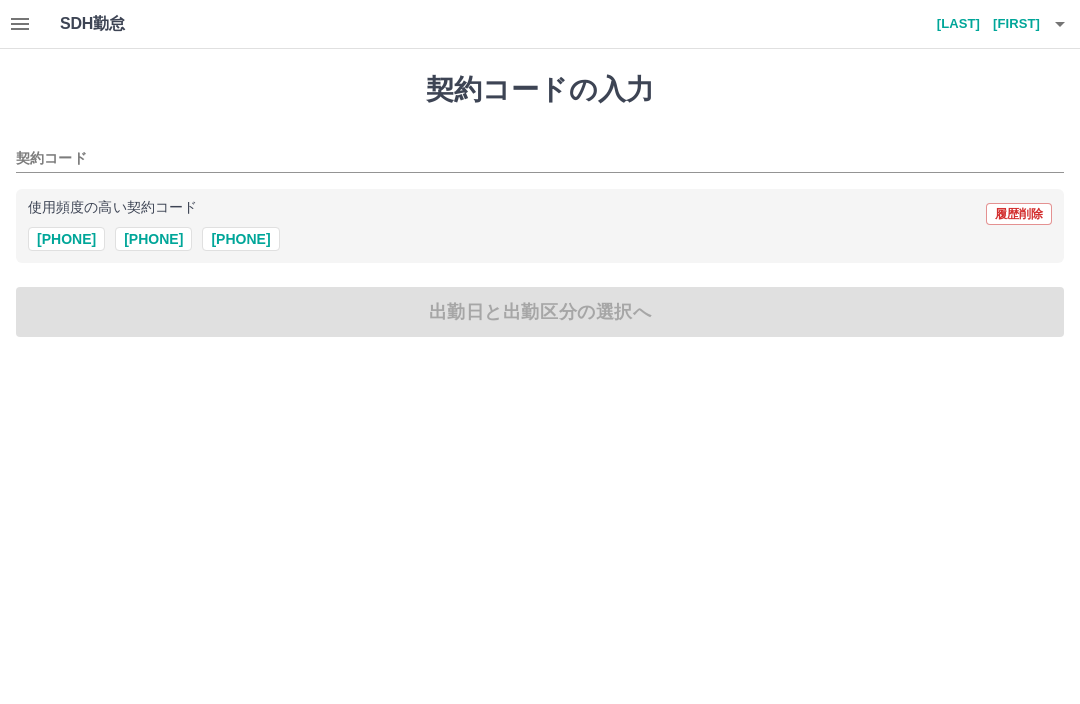 click on "[PHONE]" at bounding box center [66, 239] 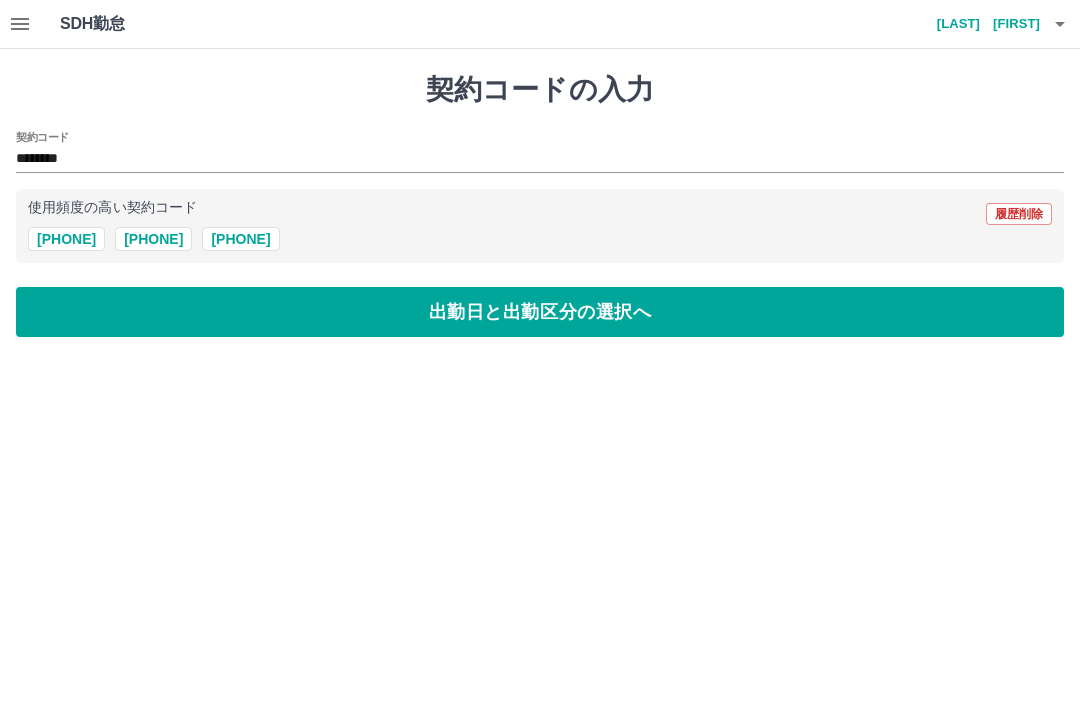click on "出勤日と出勤区分の選択へ" at bounding box center [540, 312] 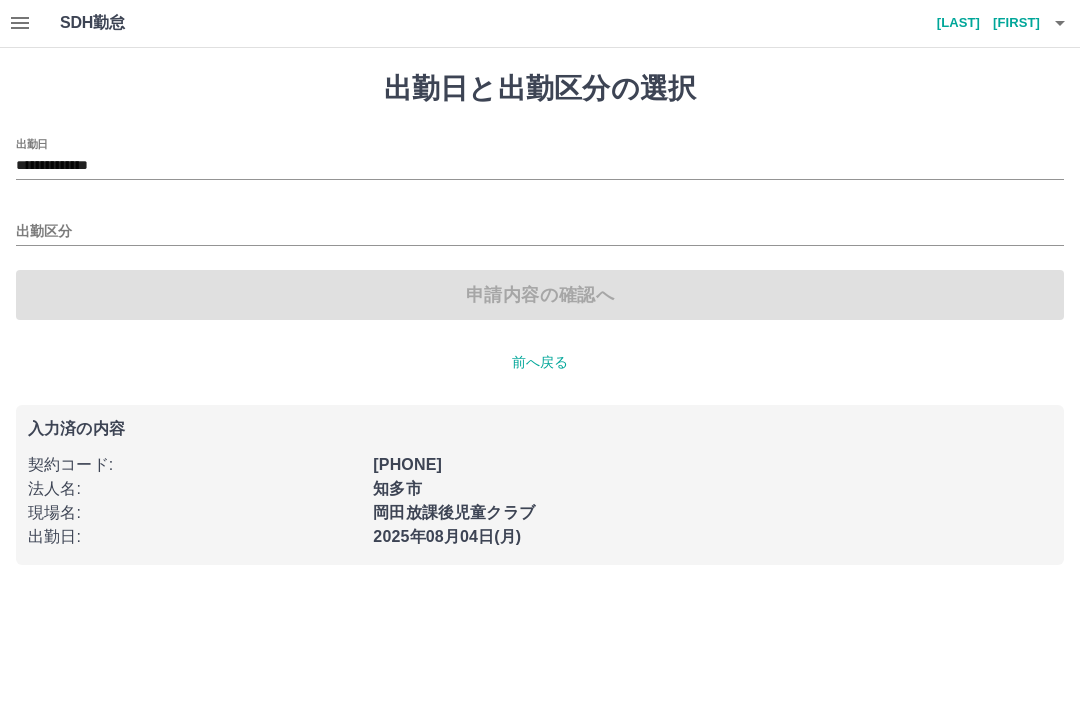 click on "申請内容の確認へ" at bounding box center [540, 296] 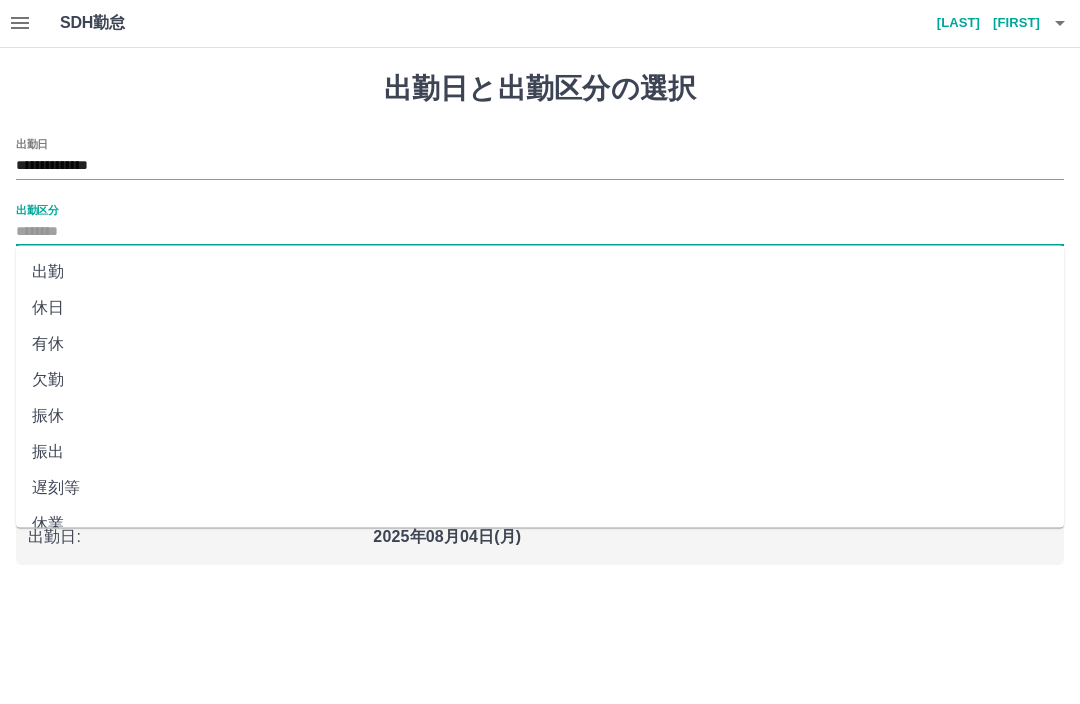 click on "出勤" at bounding box center (540, 273) 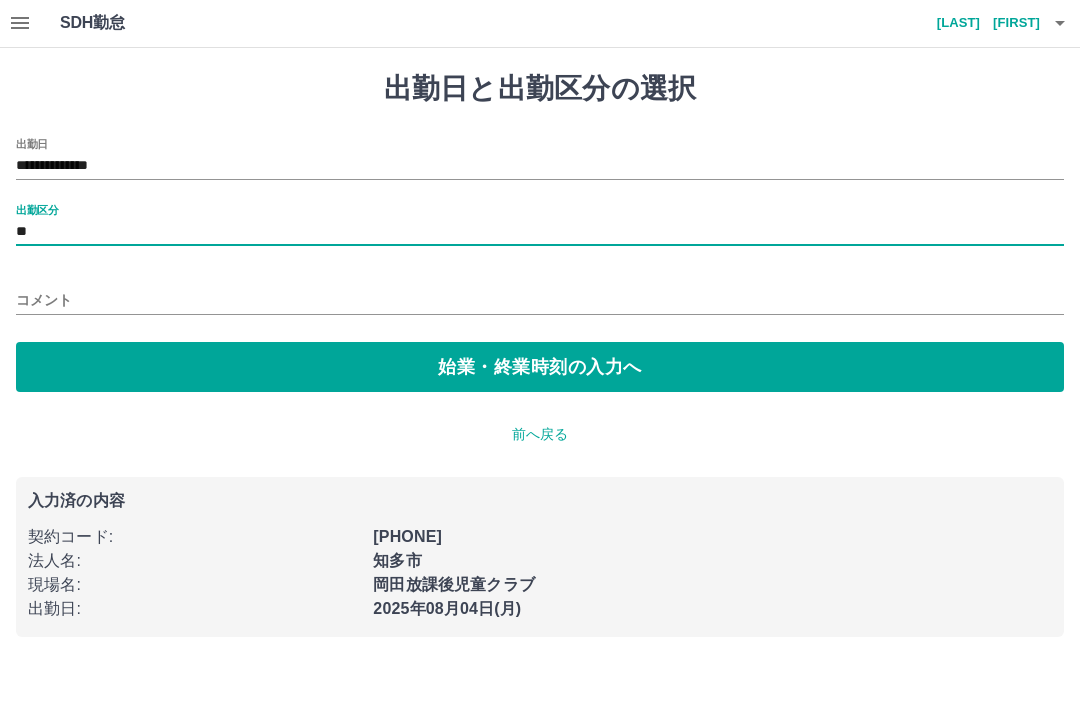 type on "**" 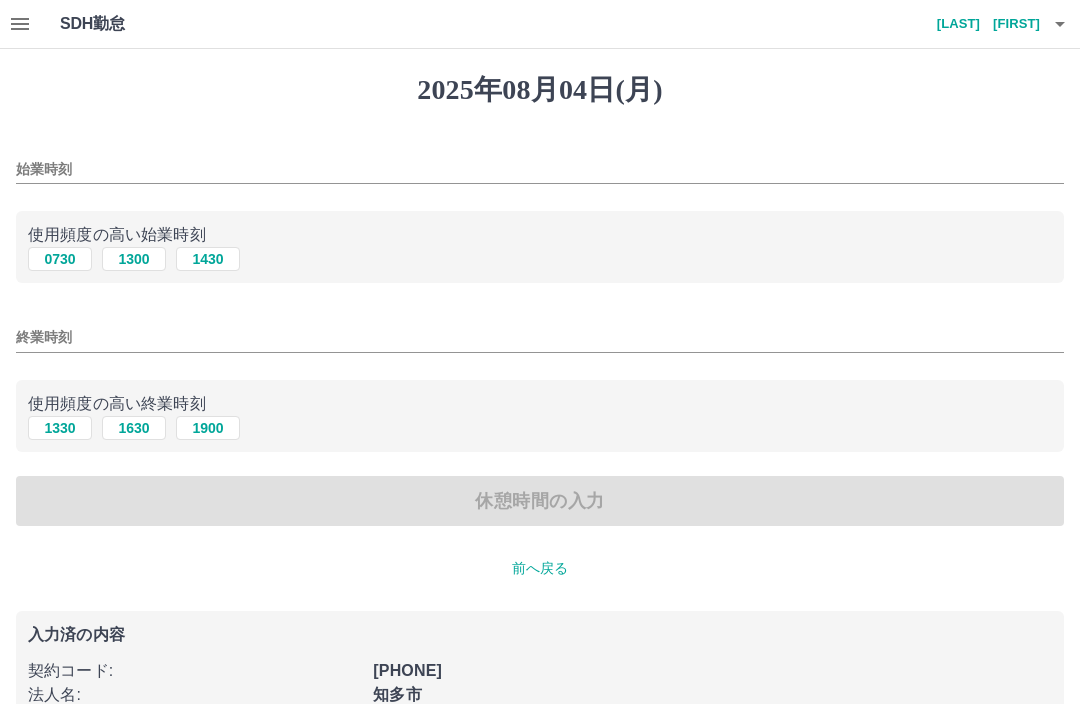 click on "始業時刻" at bounding box center (540, 169) 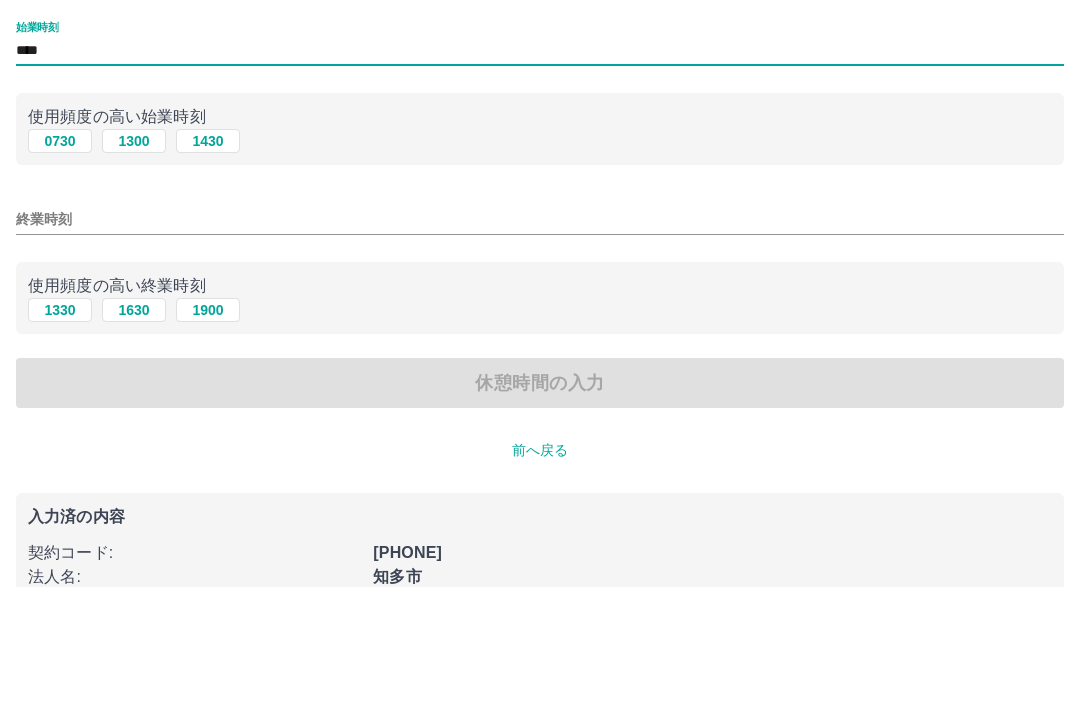 type on "****" 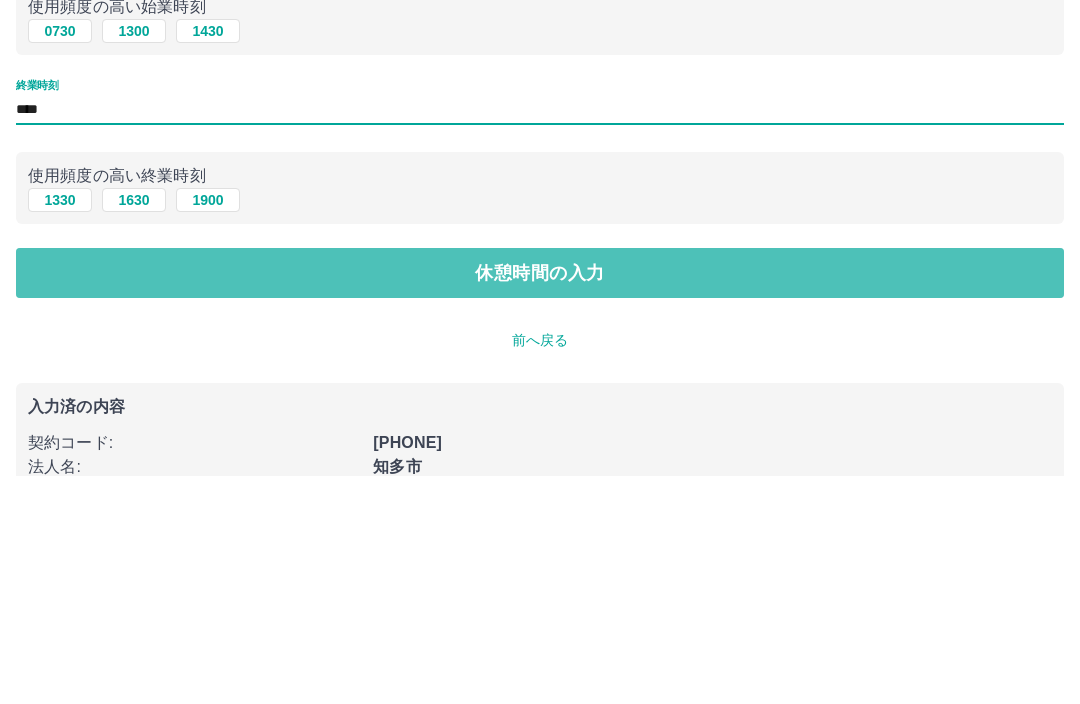 type on "****" 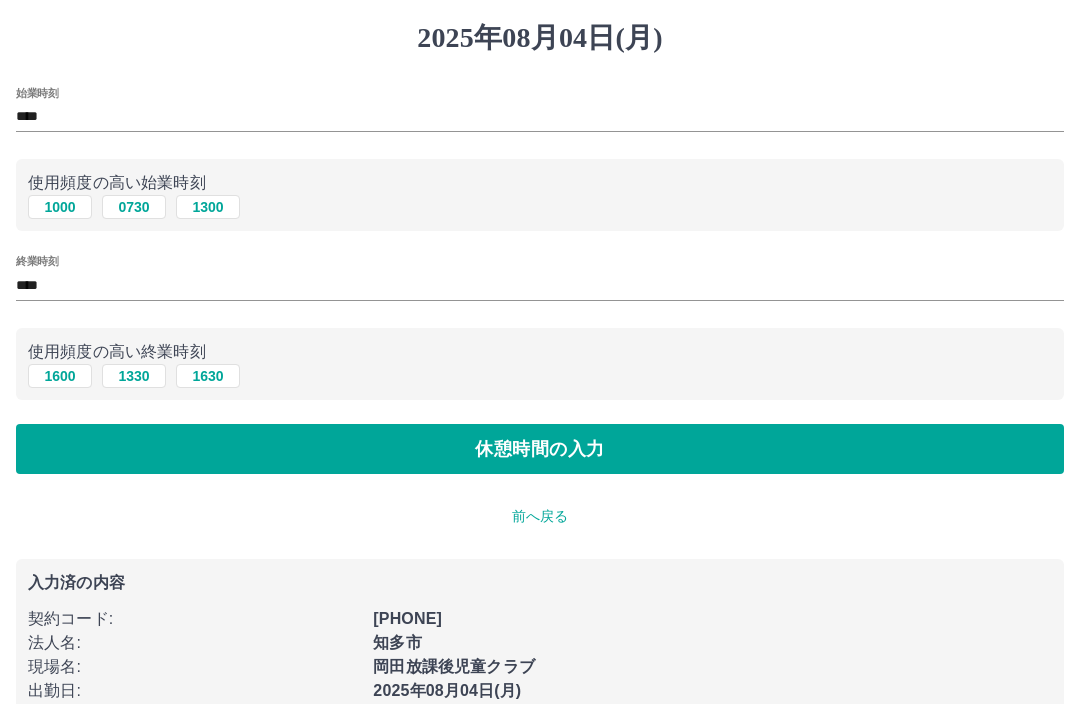 scroll, scrollTop: 0, scrollLeft: 0, axis: both 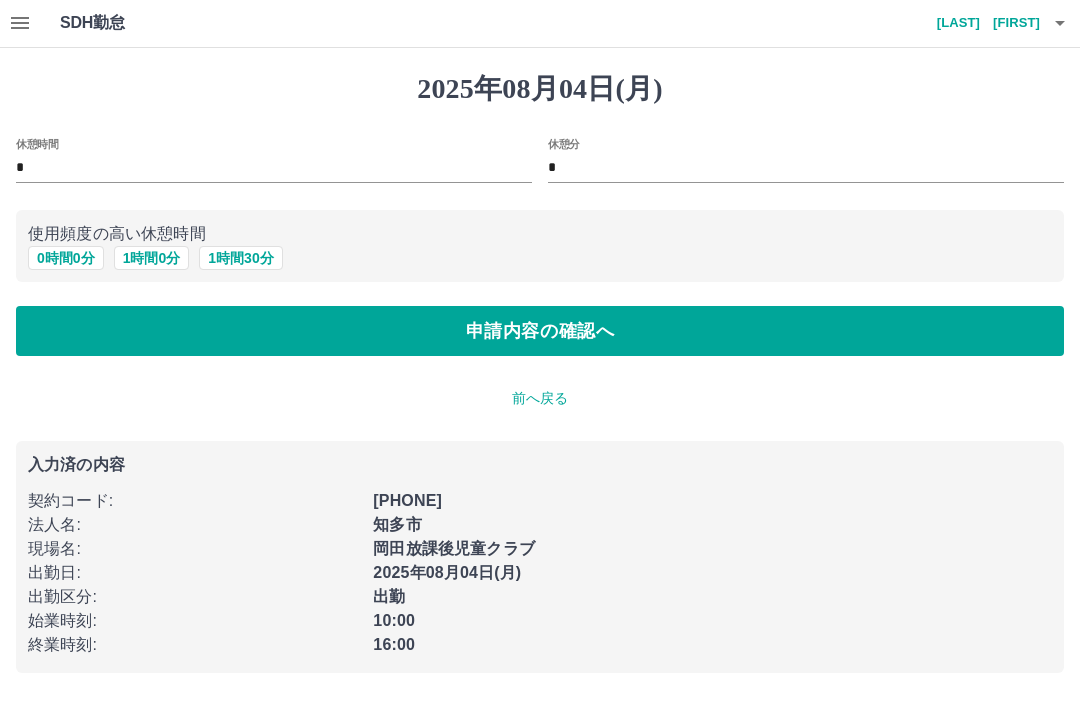 click on "0 時間 0 分" at bounding box center (66, 259) 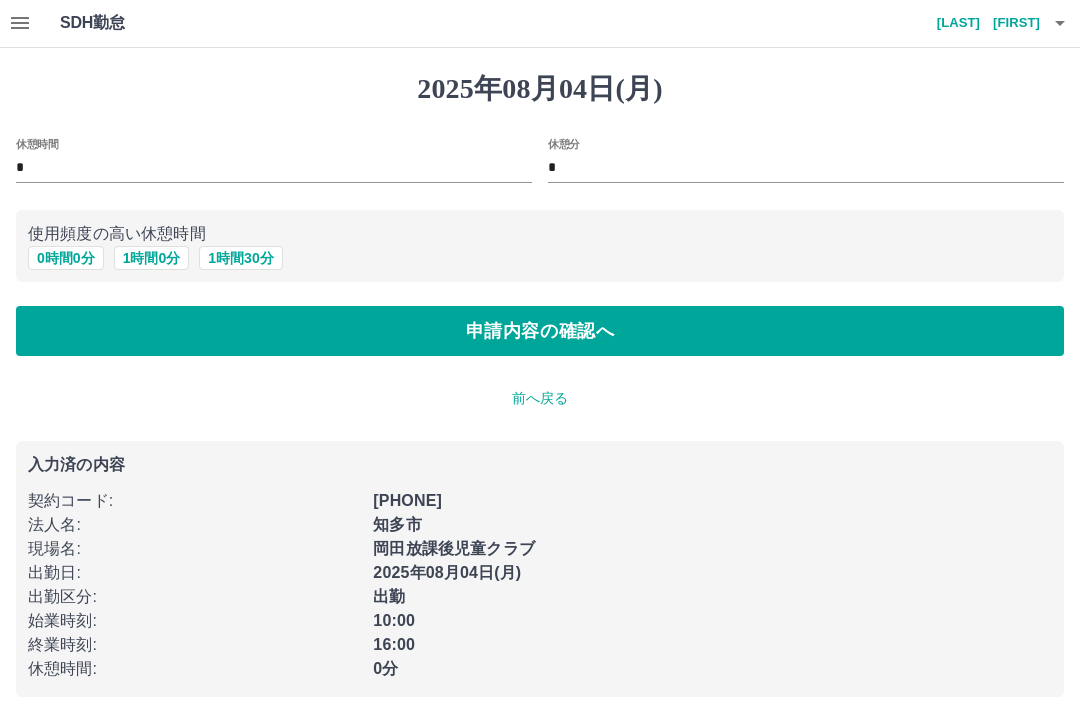scroll, scrollTop: 1, scrollLeft: 0, axis: vertical 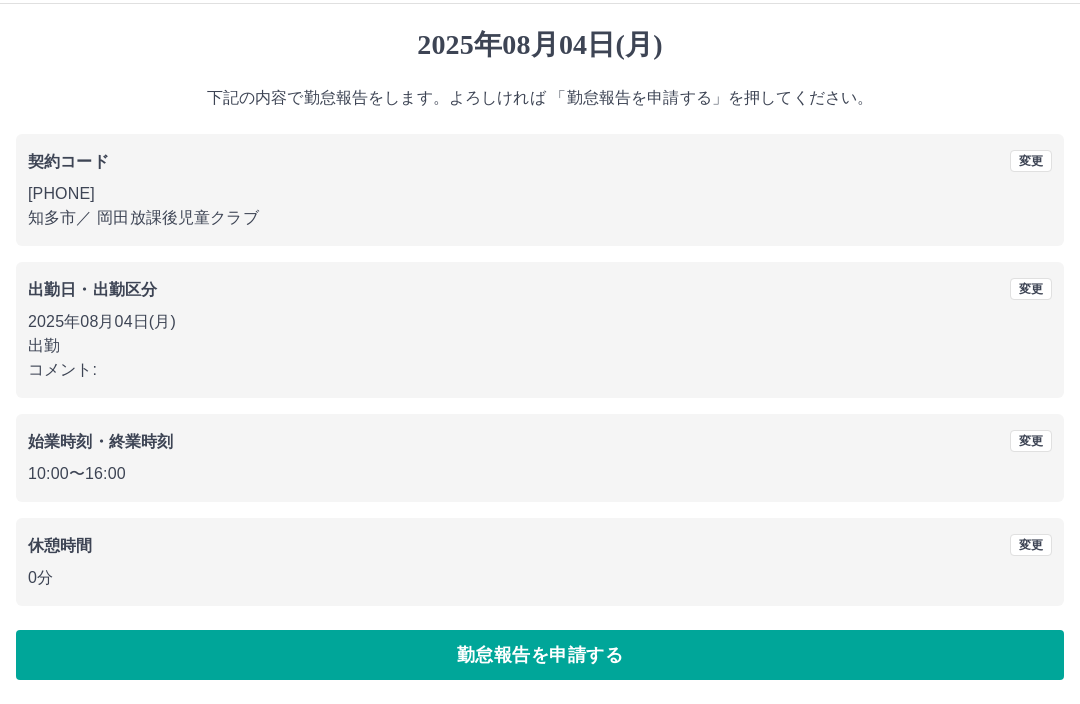 click on "勤怠報告を申請する" at bounding box center [540, 656] 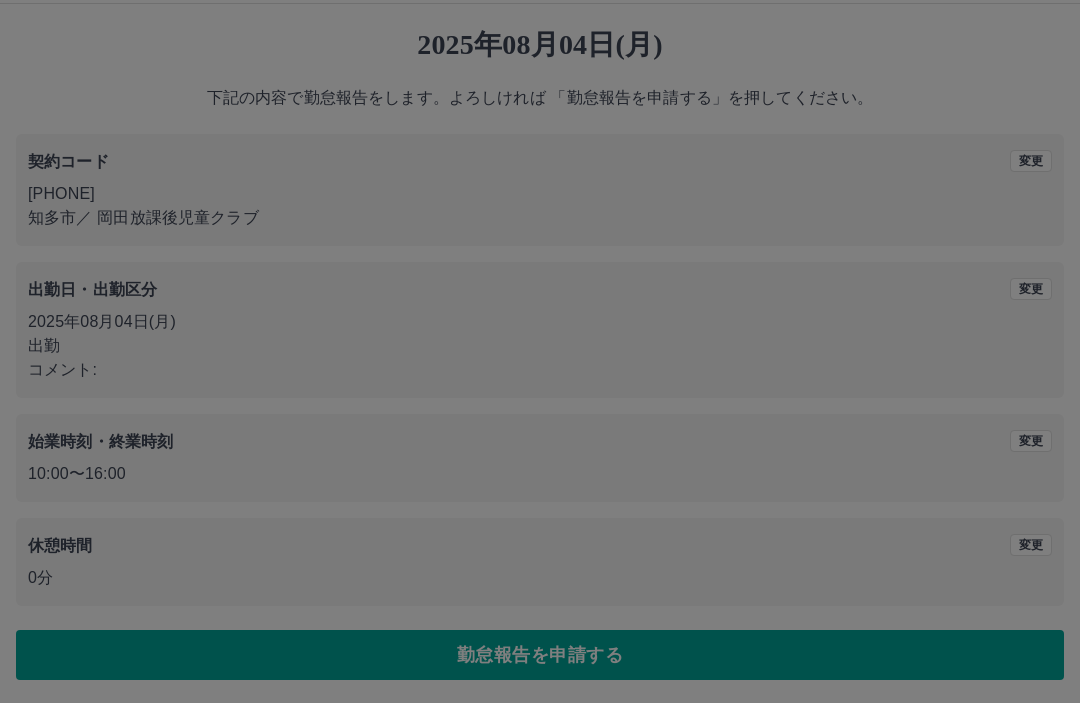 scroll, scrollTop: 0, scrollLeft: 0, axis: both 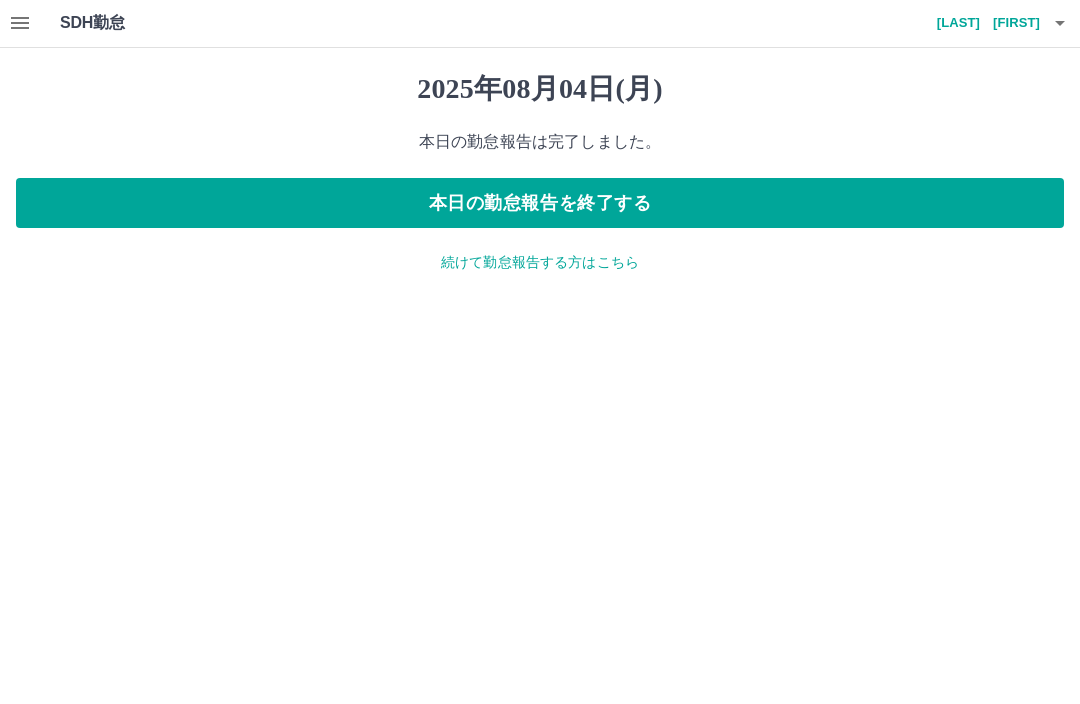 click on "本日の勤怠報告を終了する" at bounding box center (540, 204) 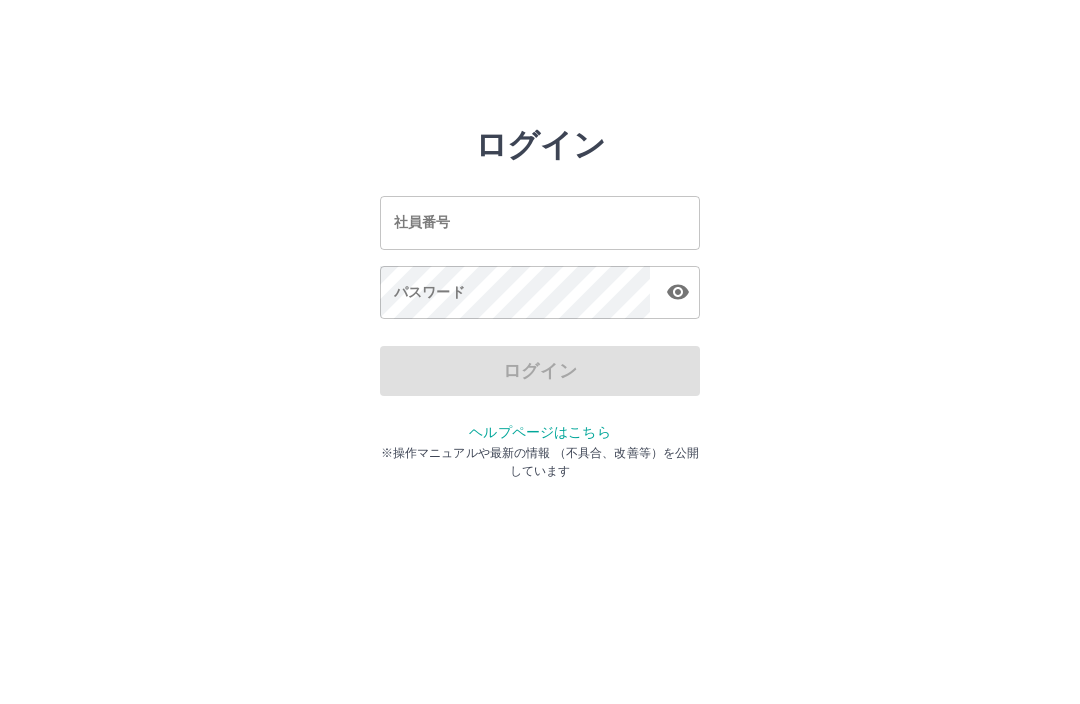 scroll, scrollTop: 0, scrollLeft: 0, axis: both 